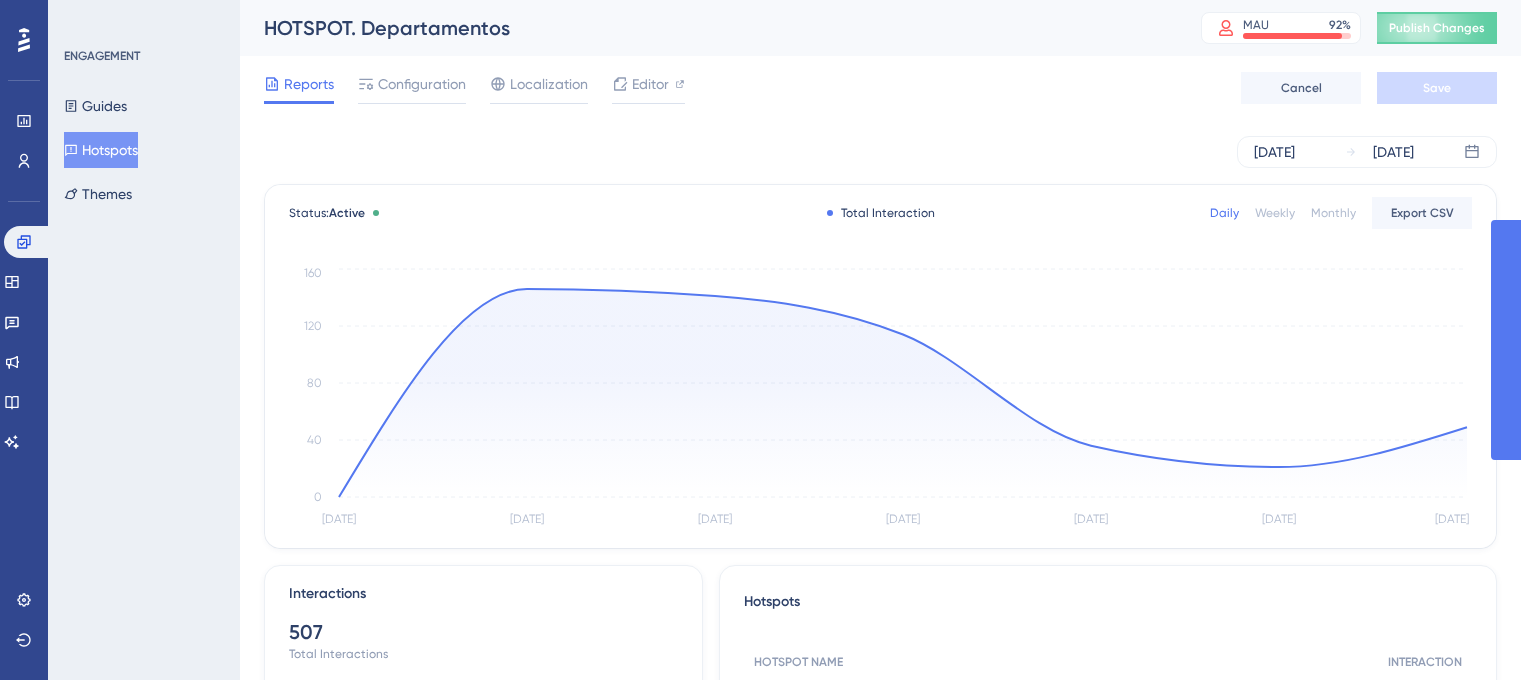 scroll, scrollTop: 0, scrollLeft: 0, axis: both 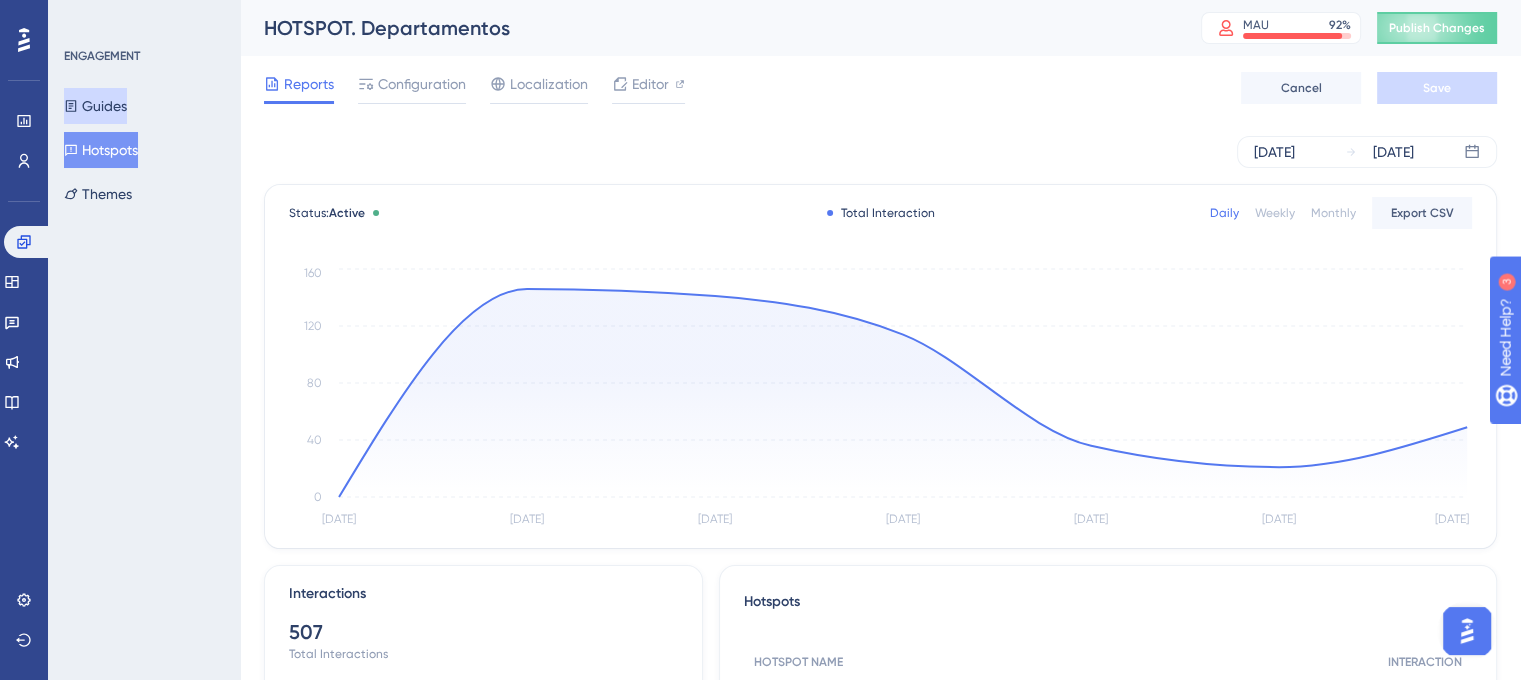 click on "Guides" at bounding box center [95, 106] 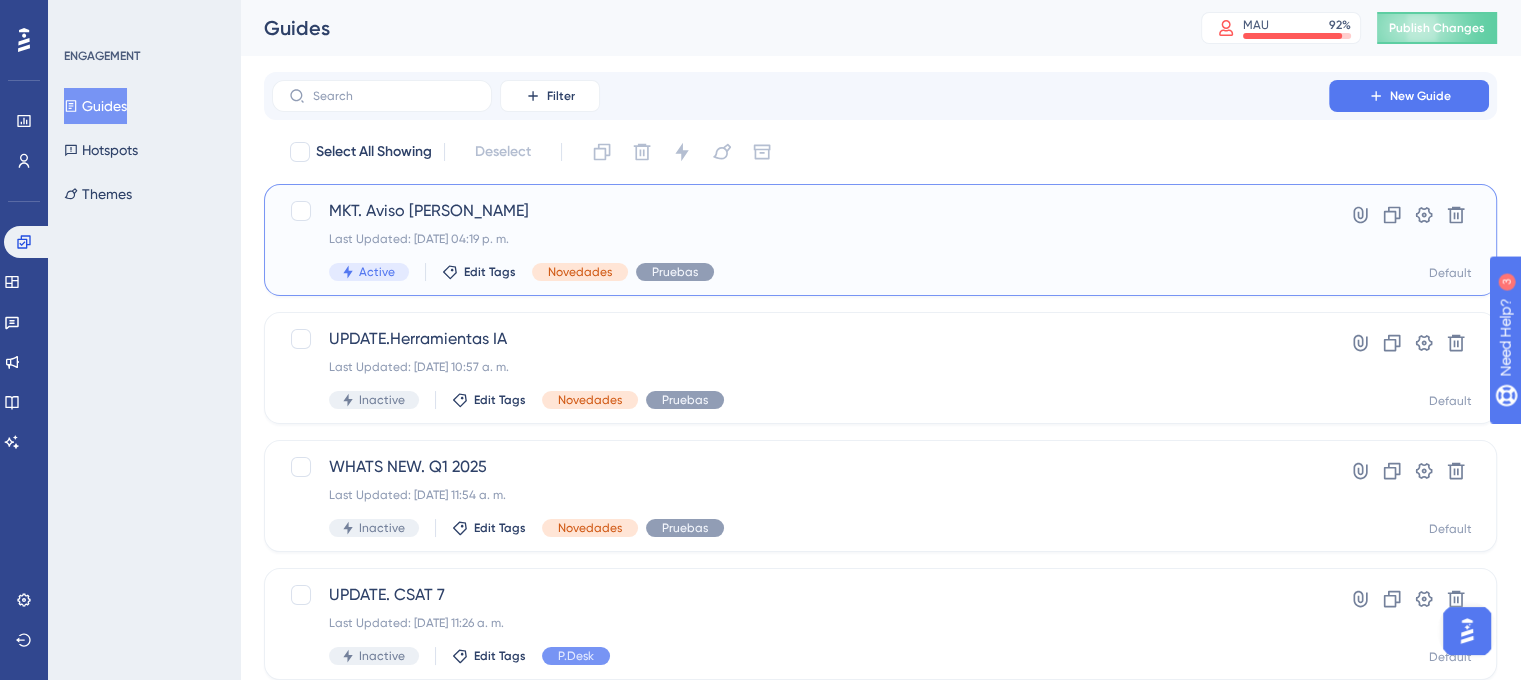 click on "Last Updated: [DATE] 04:19 p. m." at bounding box center [800, 239] 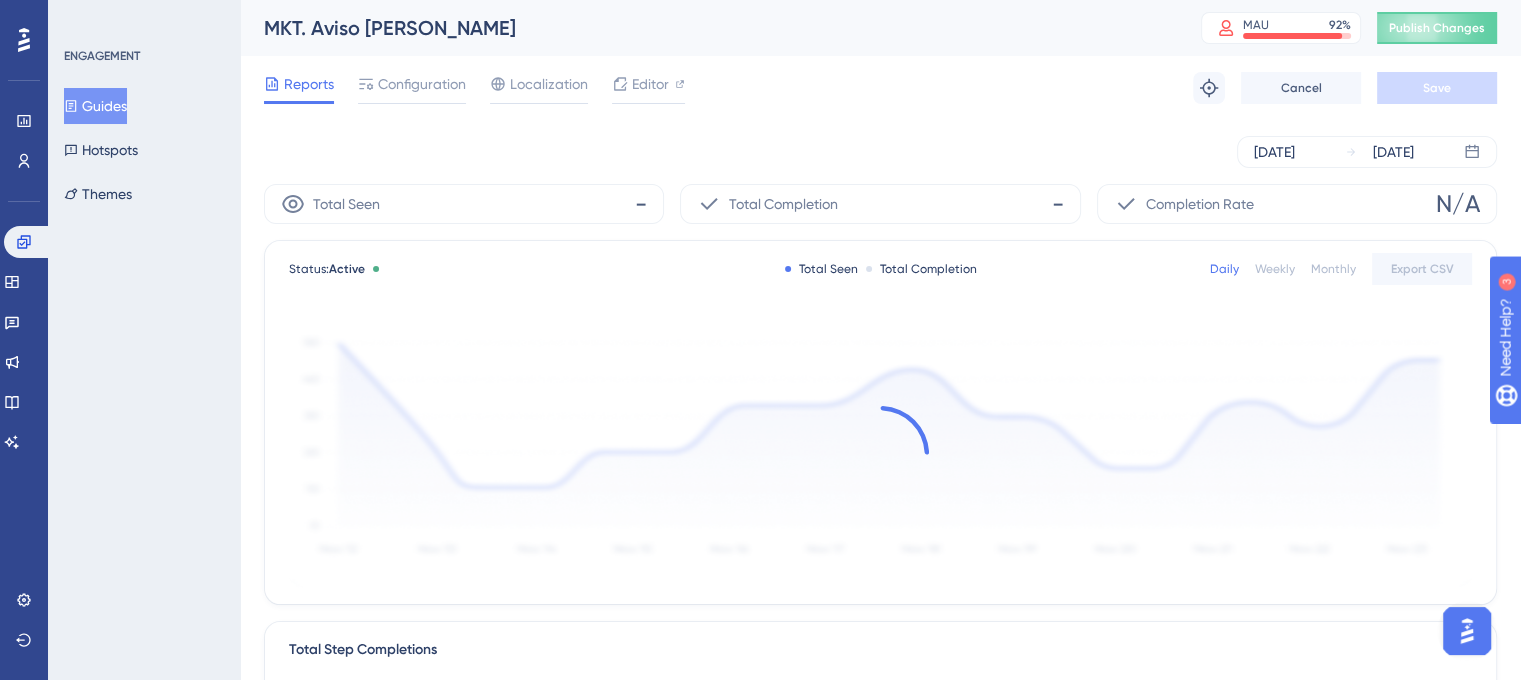 scroll, scrollTop: 0, scrollLeft: 0, axis: both 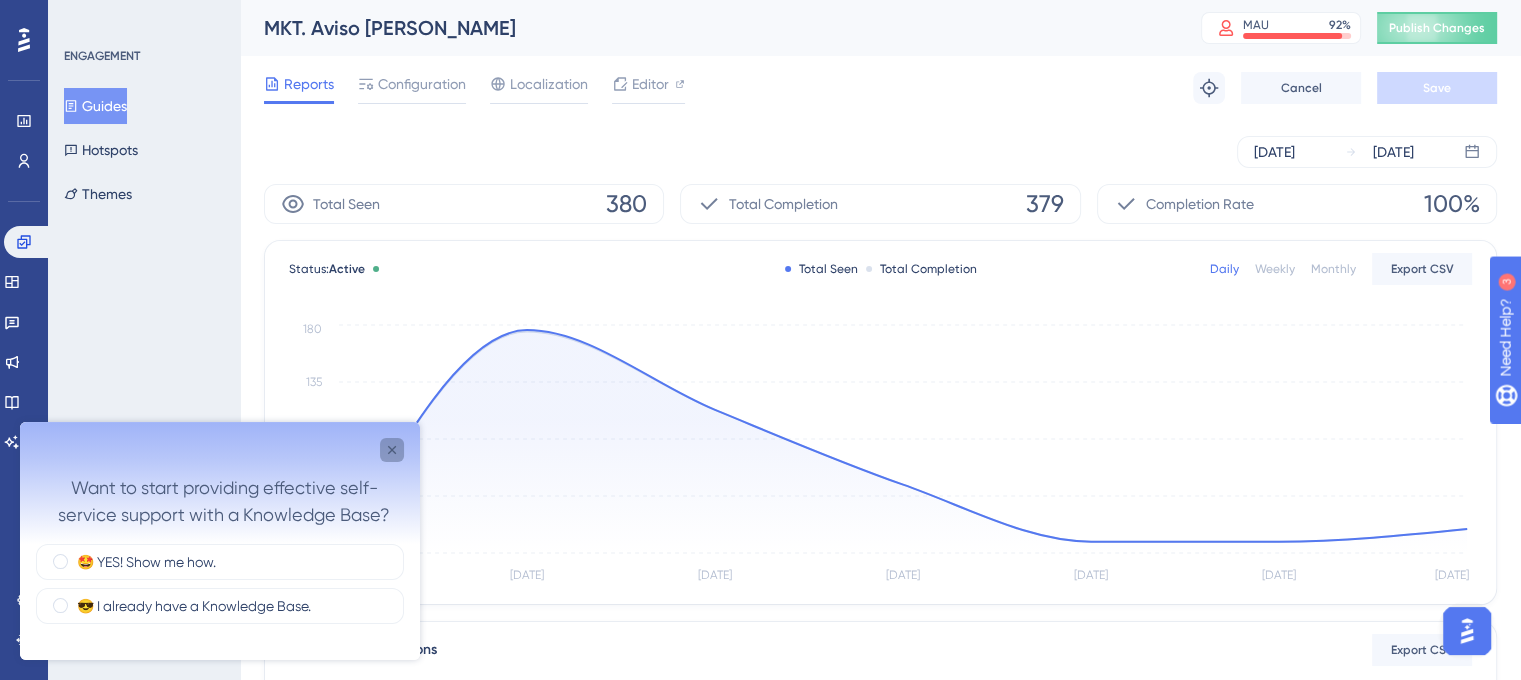 click 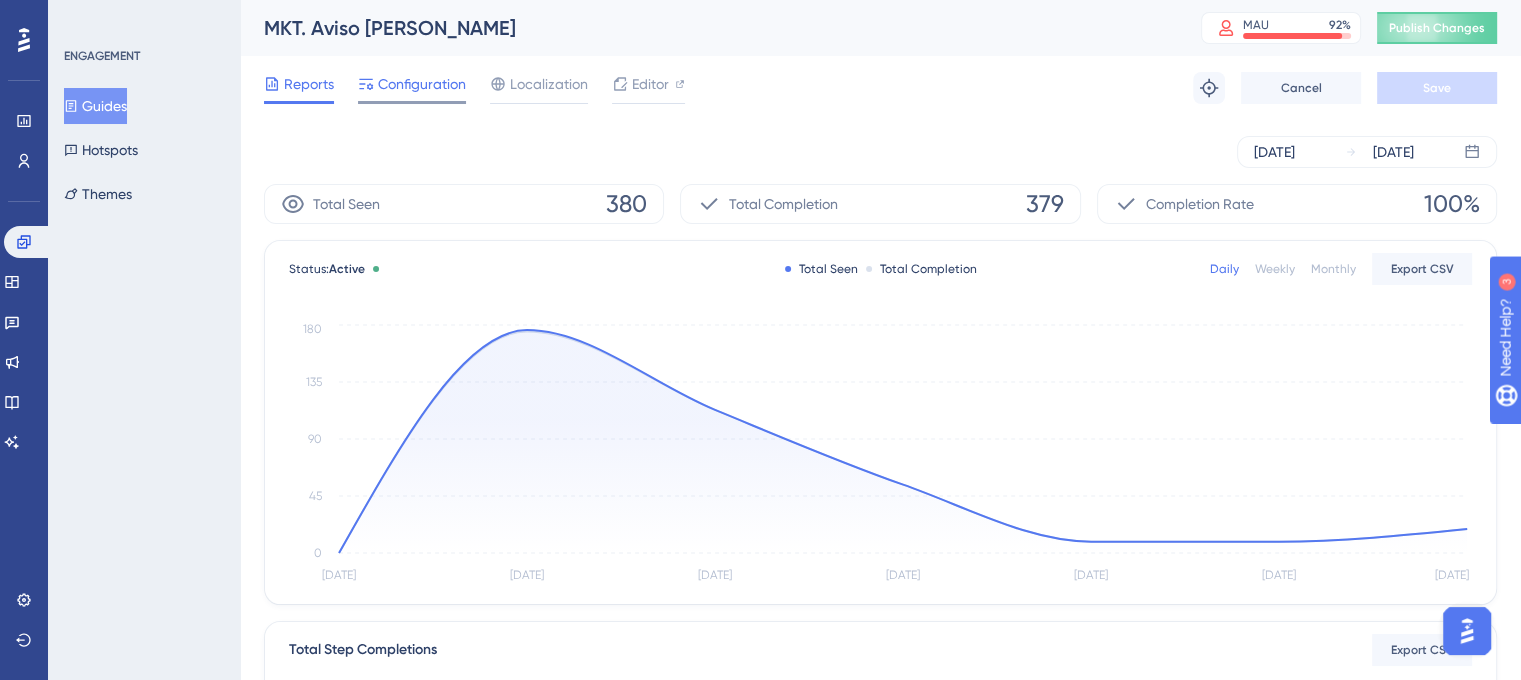 click on "Configuration" at bounding box center (422, 84) 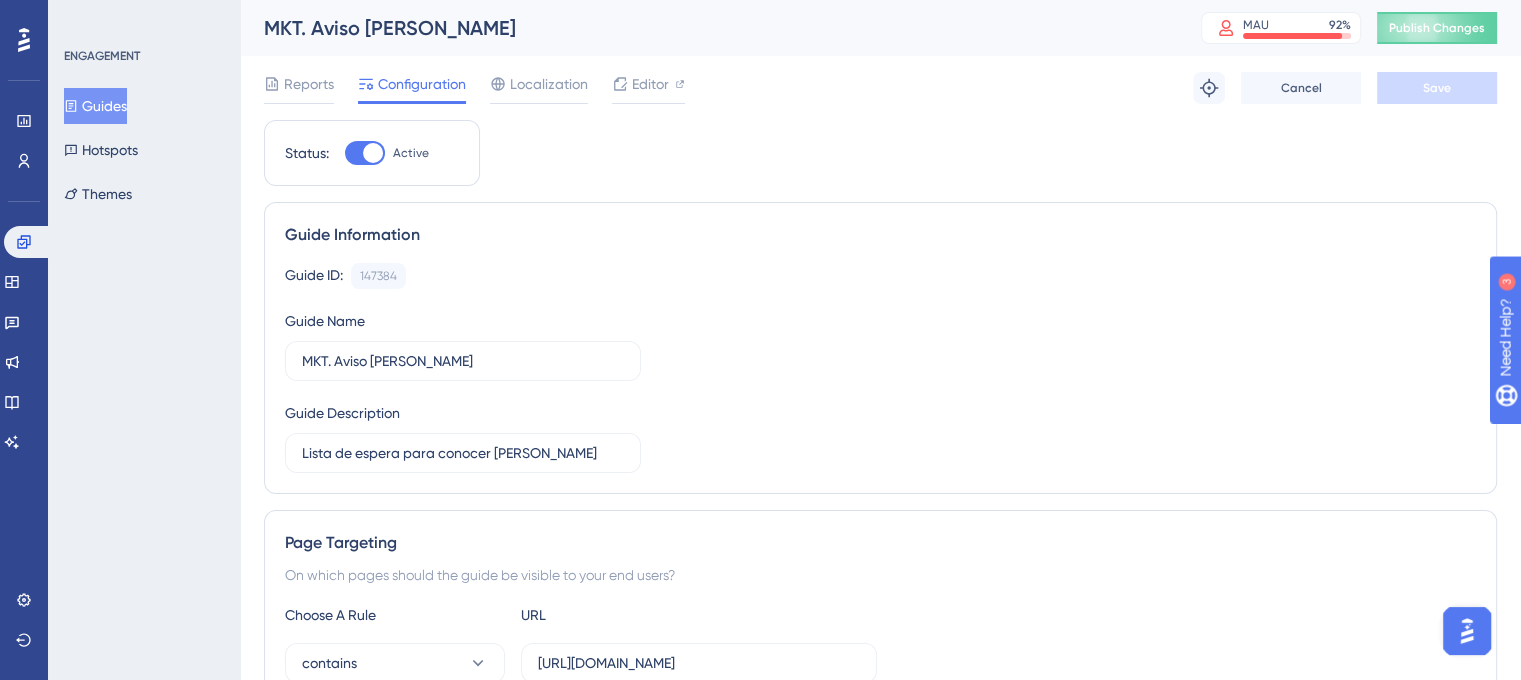 click at bounding box center [373, 153] 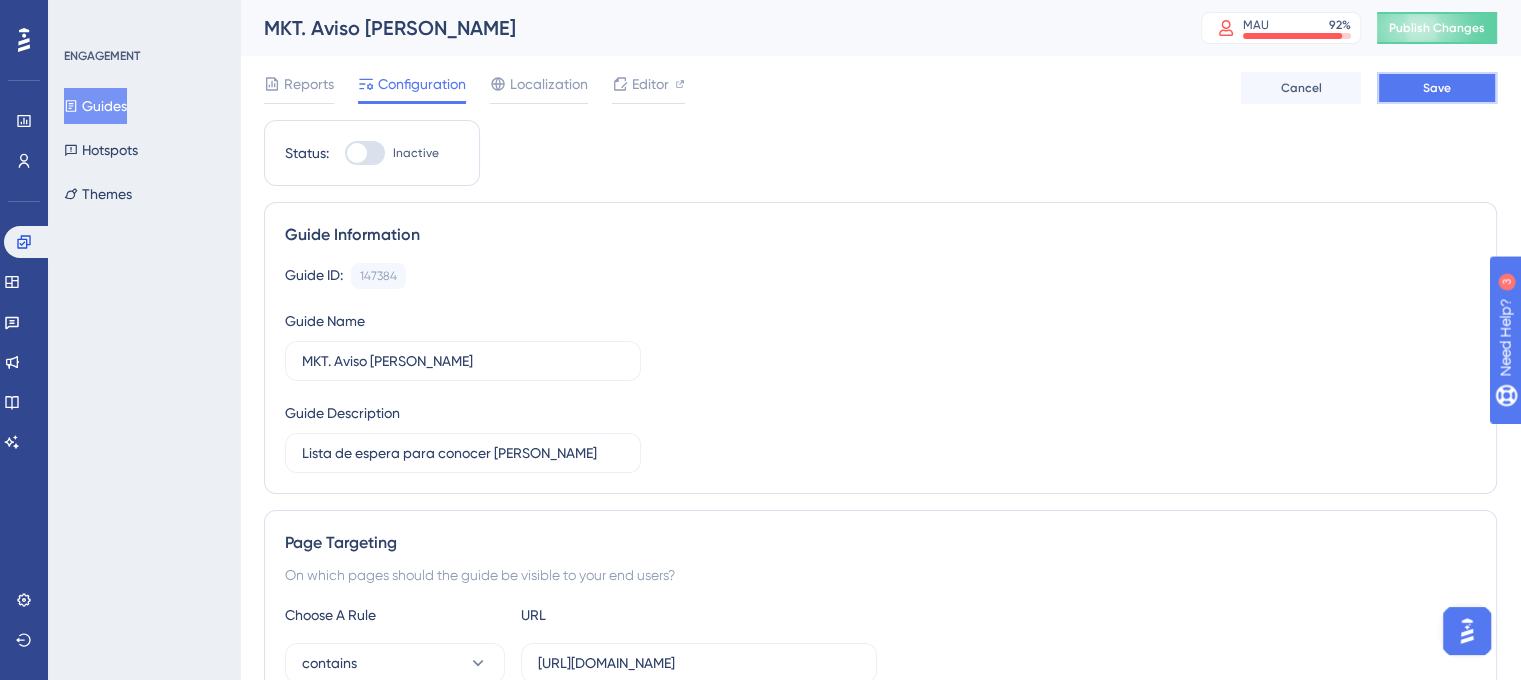 click on "Save" at bounding box center (1437, 88) 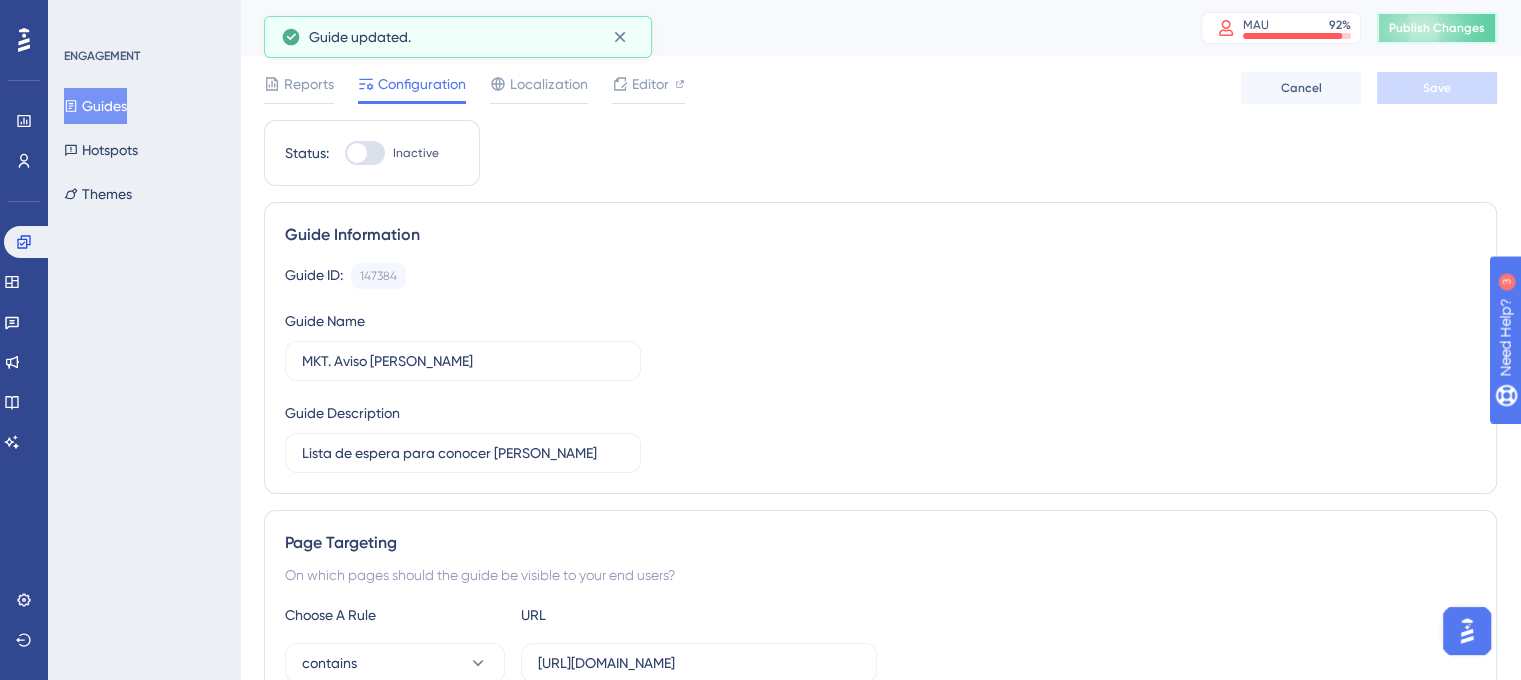 click on "Publish Changes" at bounding box center [1437, 28] 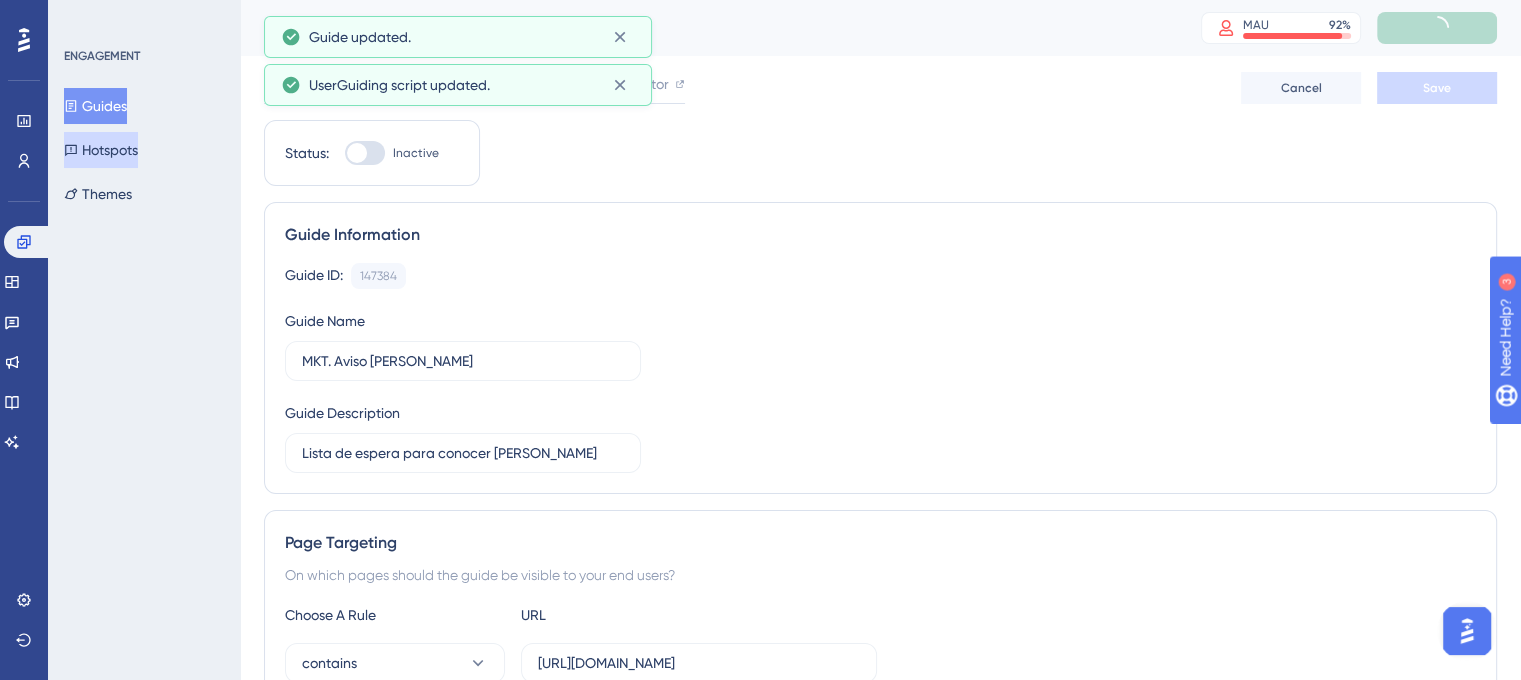 drag, startPoint x: 128, startPoint y: 151, endPoint x: 145, endPoint y: 171, distance: 26.24881 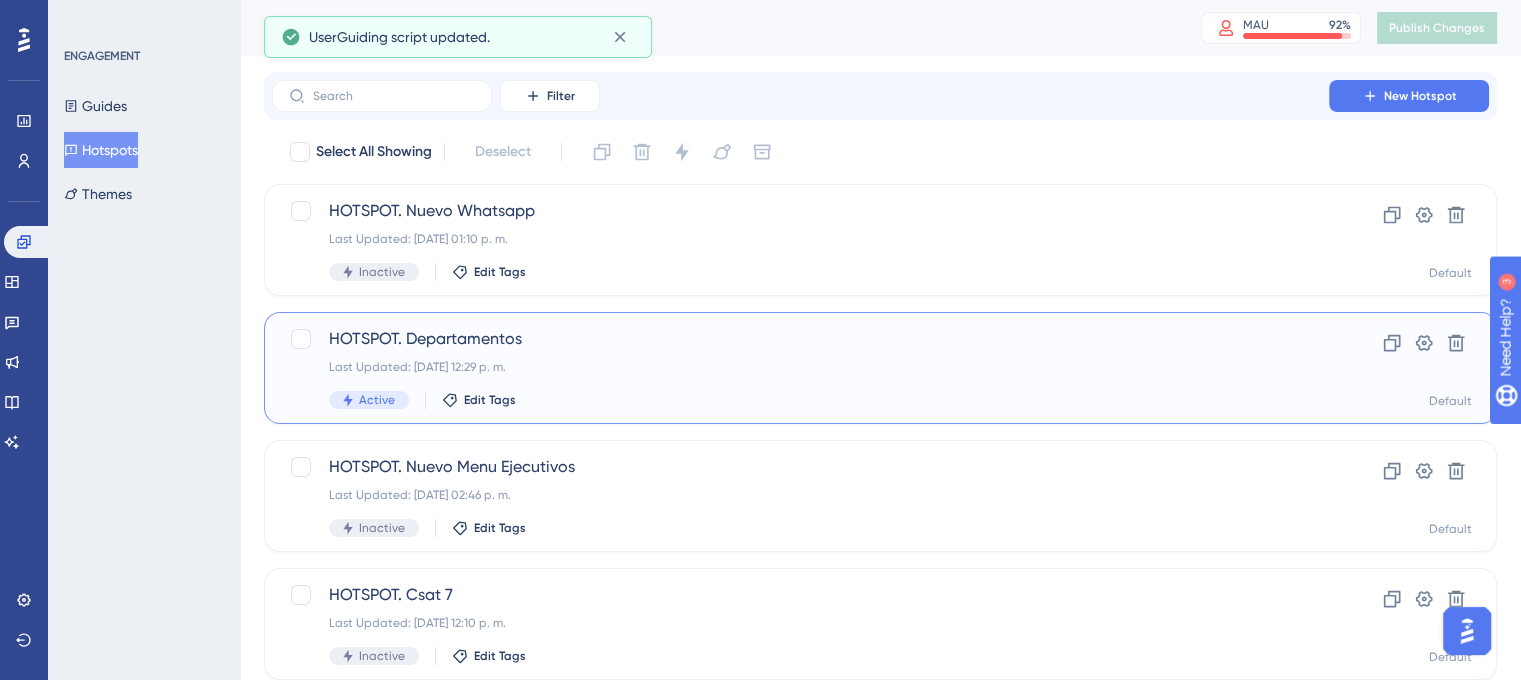 click on "Last Updated: [DATE] 12:29 p. m." at bounding box center [800, 367] 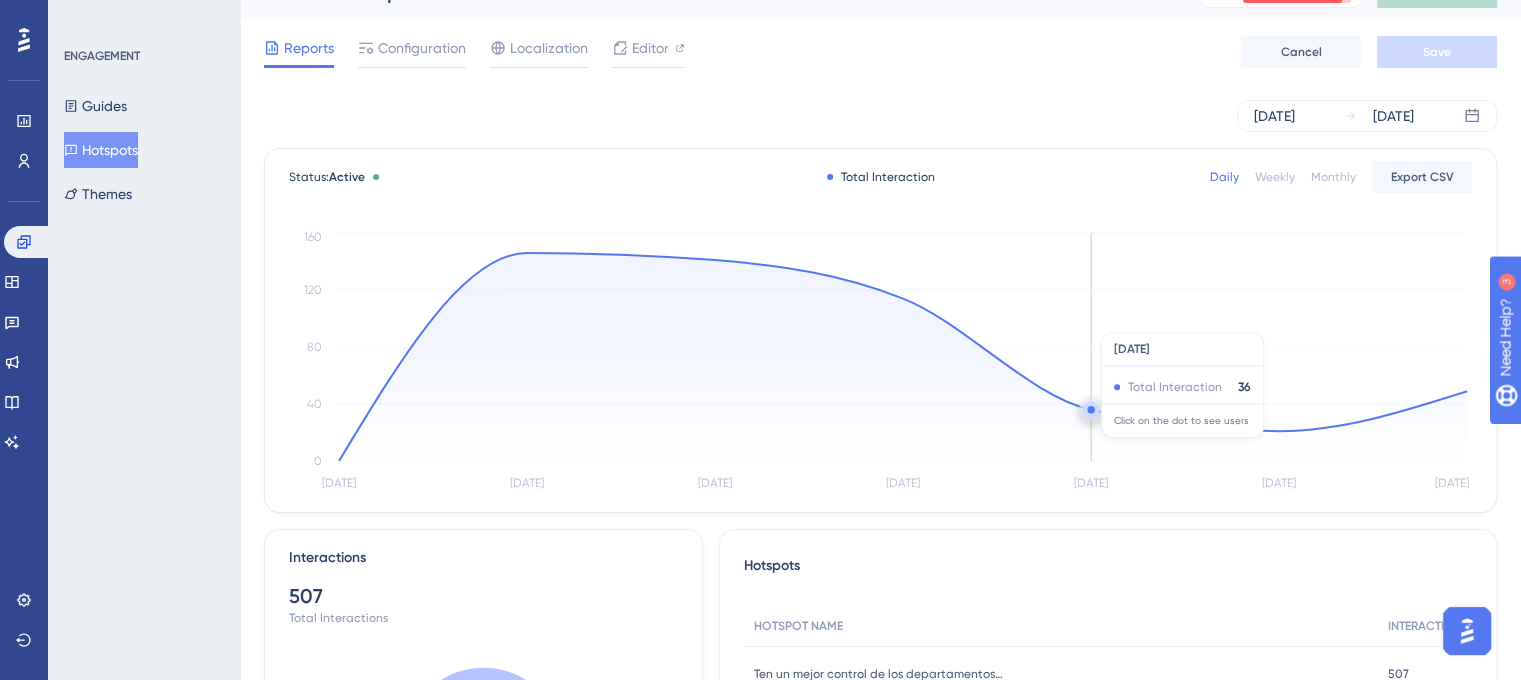 scroll, scrollTop: 0, scrollLeft: 0, axis: both 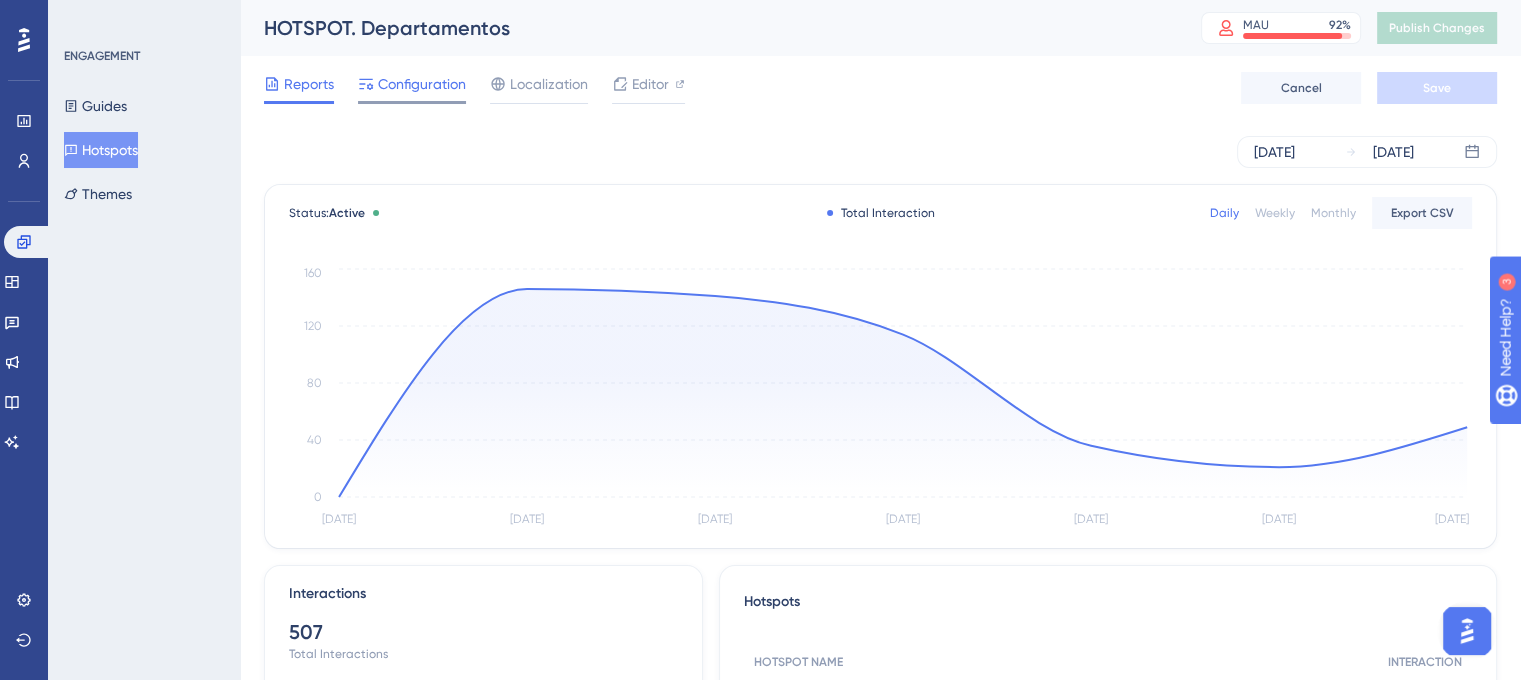 click on "Configuration" at bounding box center (422, 84) 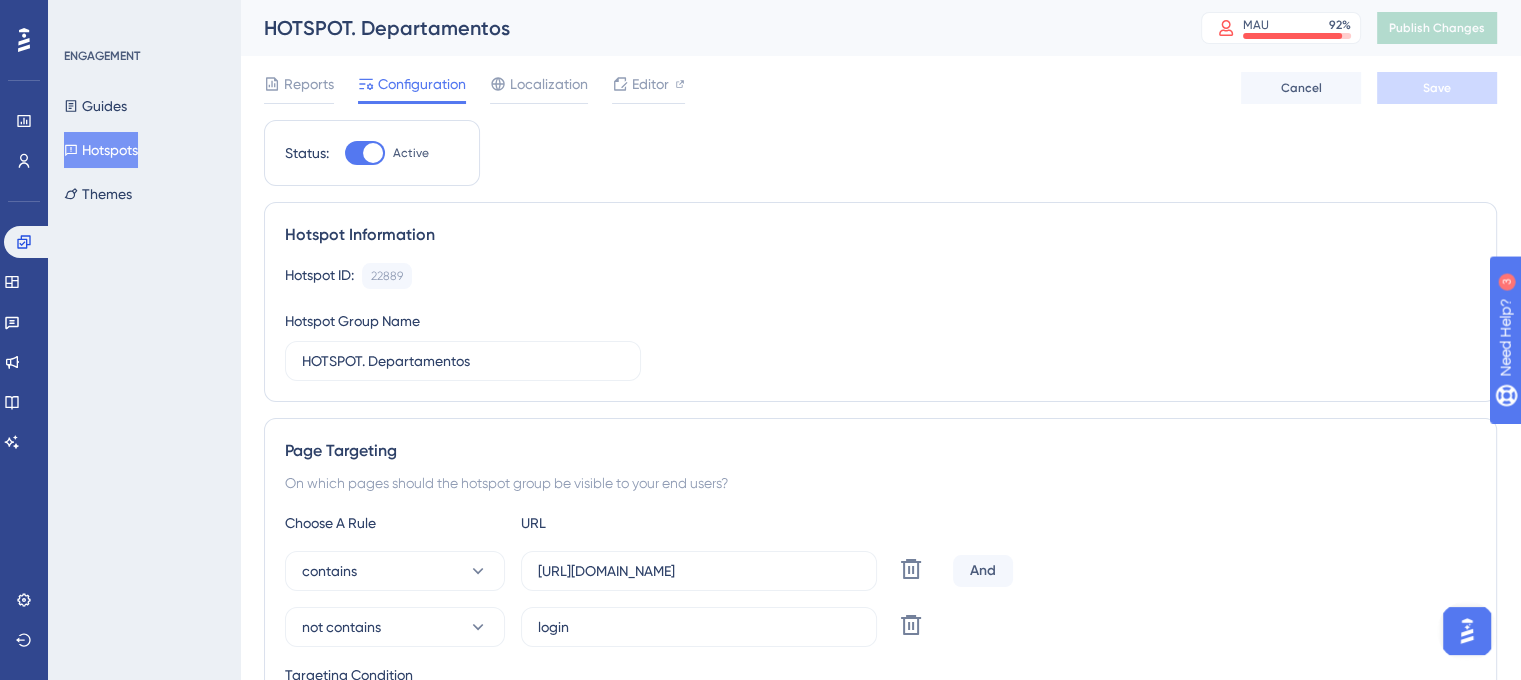 click at bounding box center [373, 153] 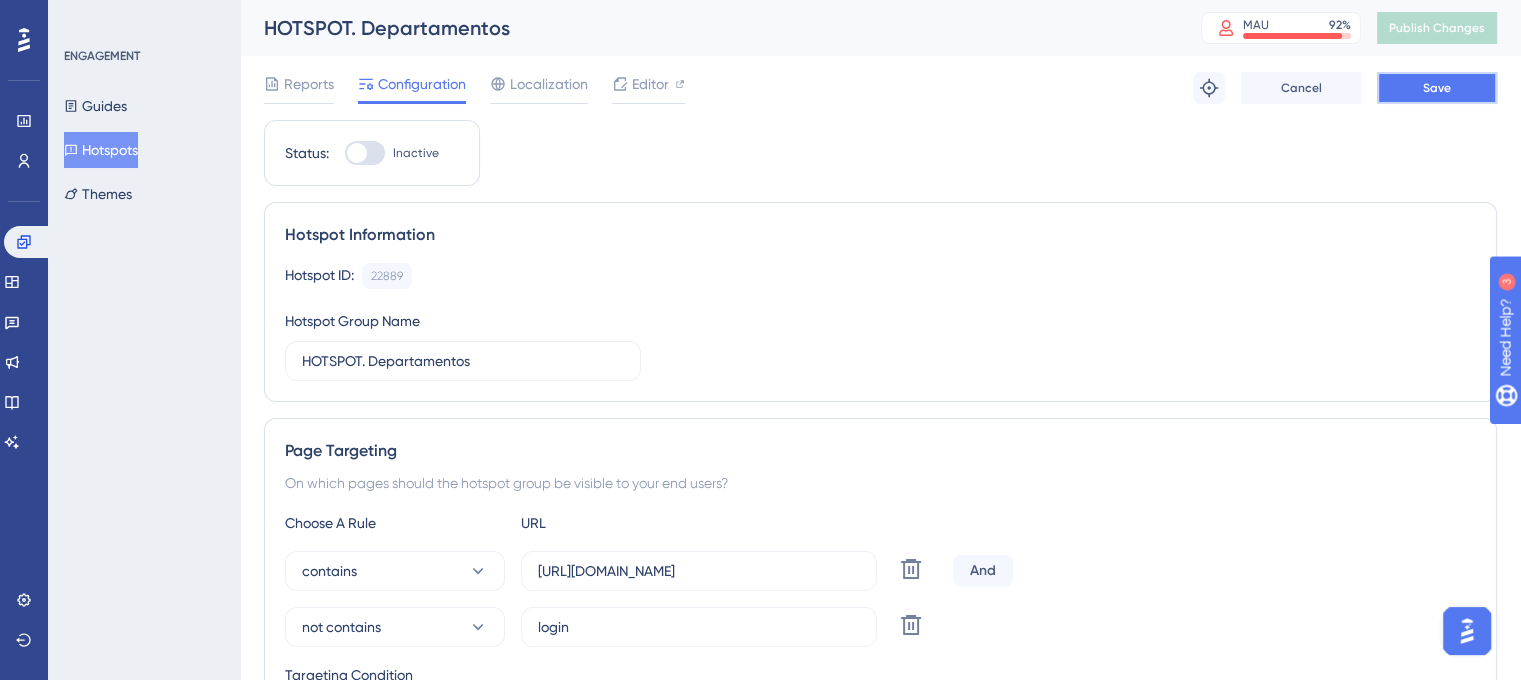 click on "Save" at bounding box center [1437, 88] 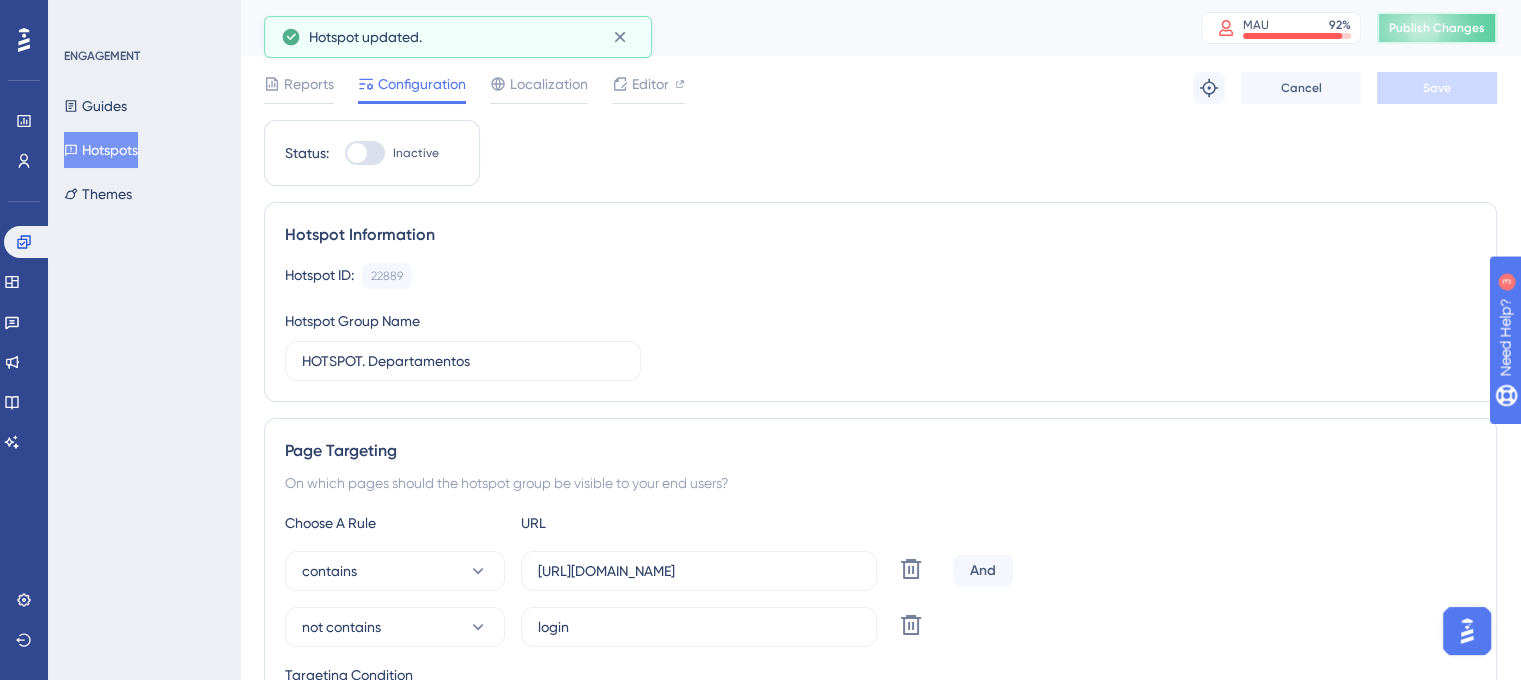 click on "Publish Changes" at bounding box center [1437, 28] 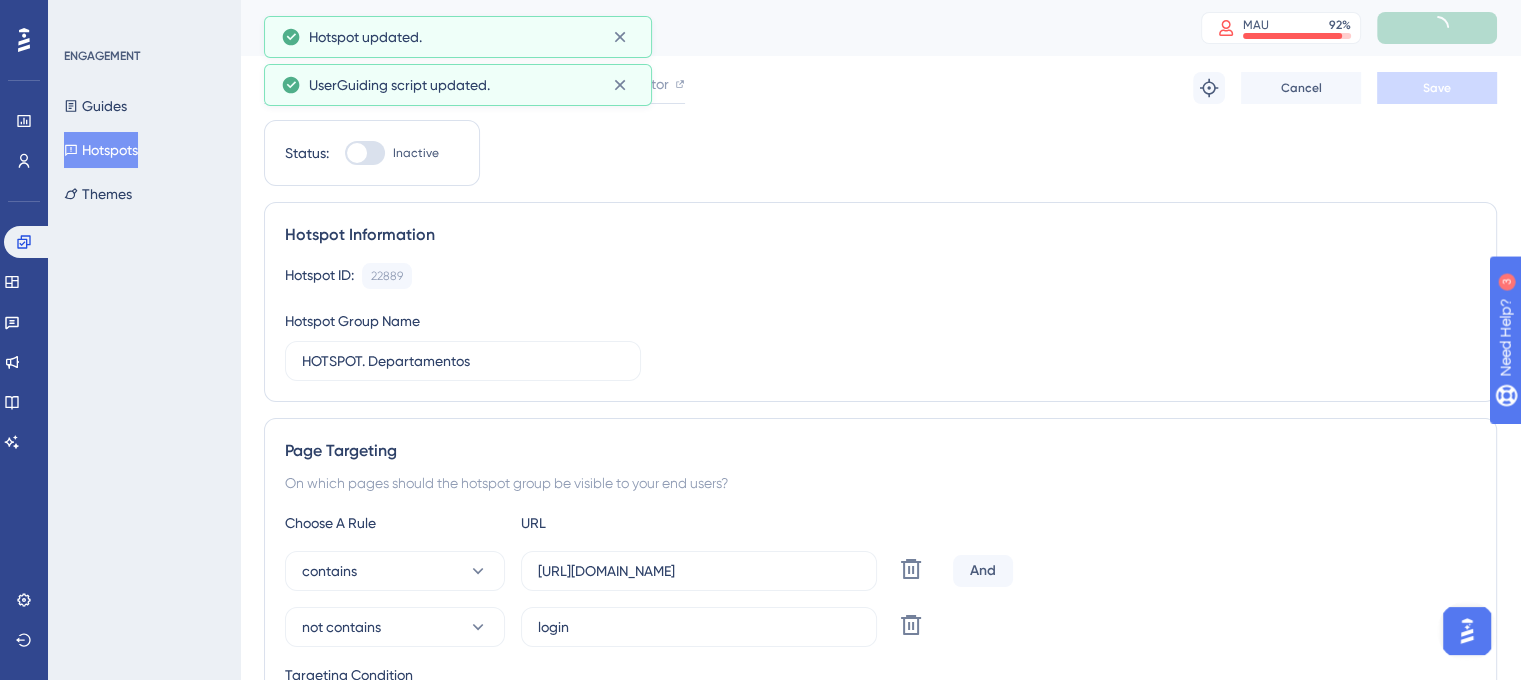 click on "Hotspots" at bounding box center (101, 150) 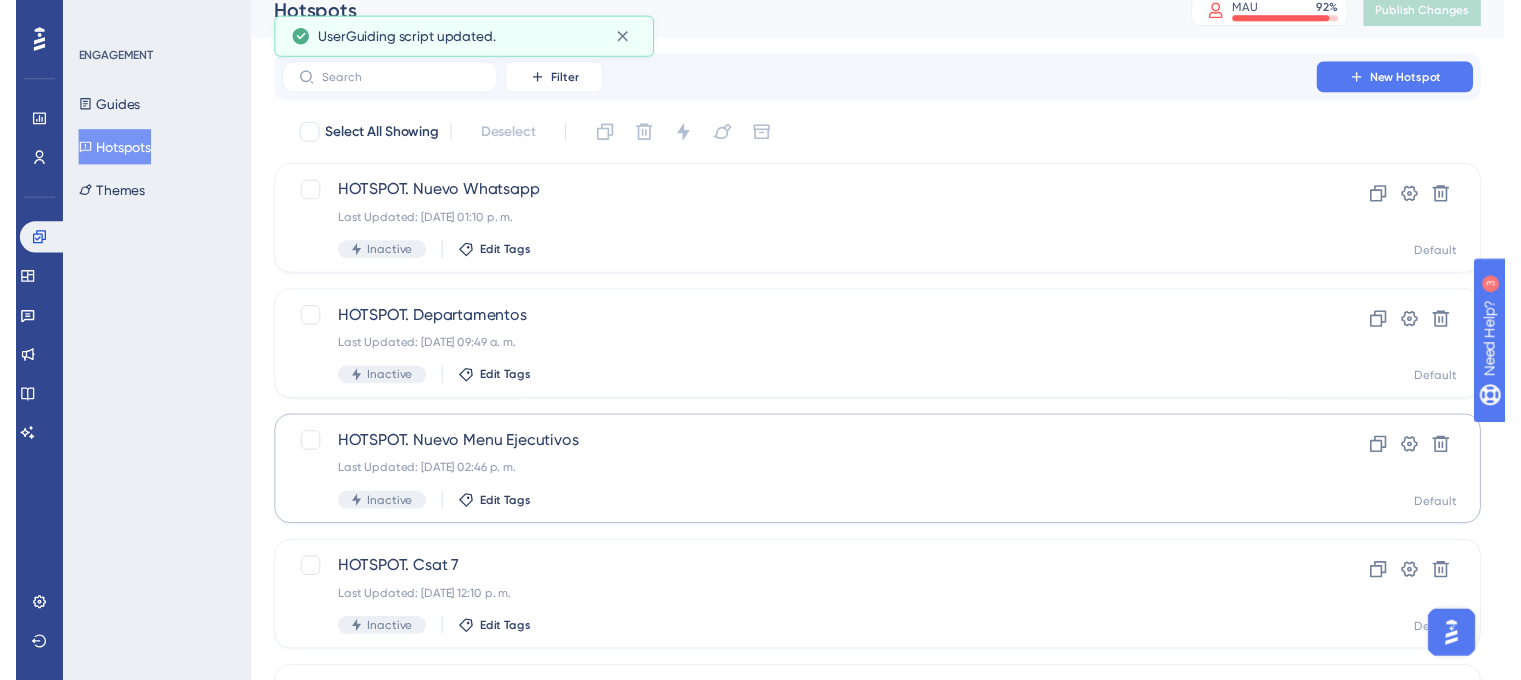 scroll, scrollTop: 0, scrollLeft: 0, axis: both 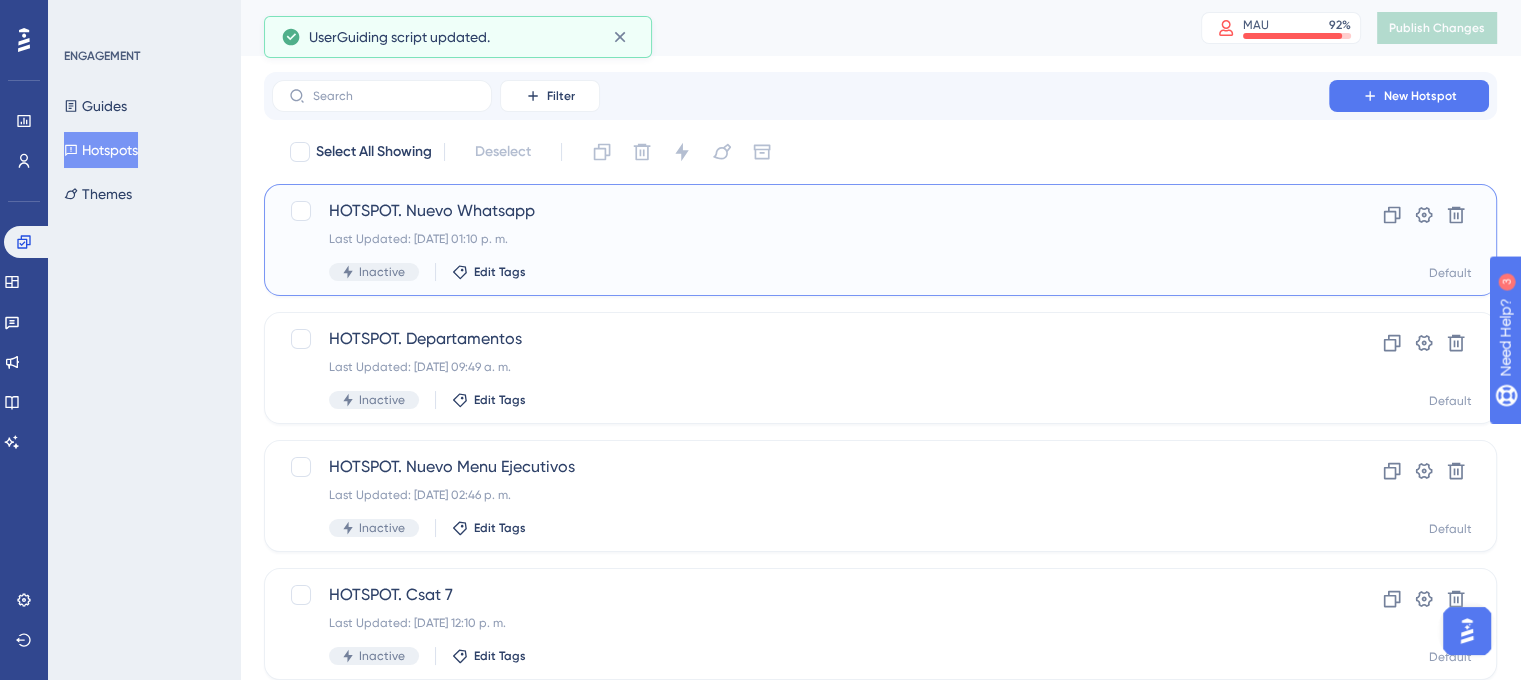 click on "HOTSPOT. Nuevo Whatsapp Last Updated: [DATE] 01:10 p. m. Inactive Edit Tags" at bounding box center (800, 240) 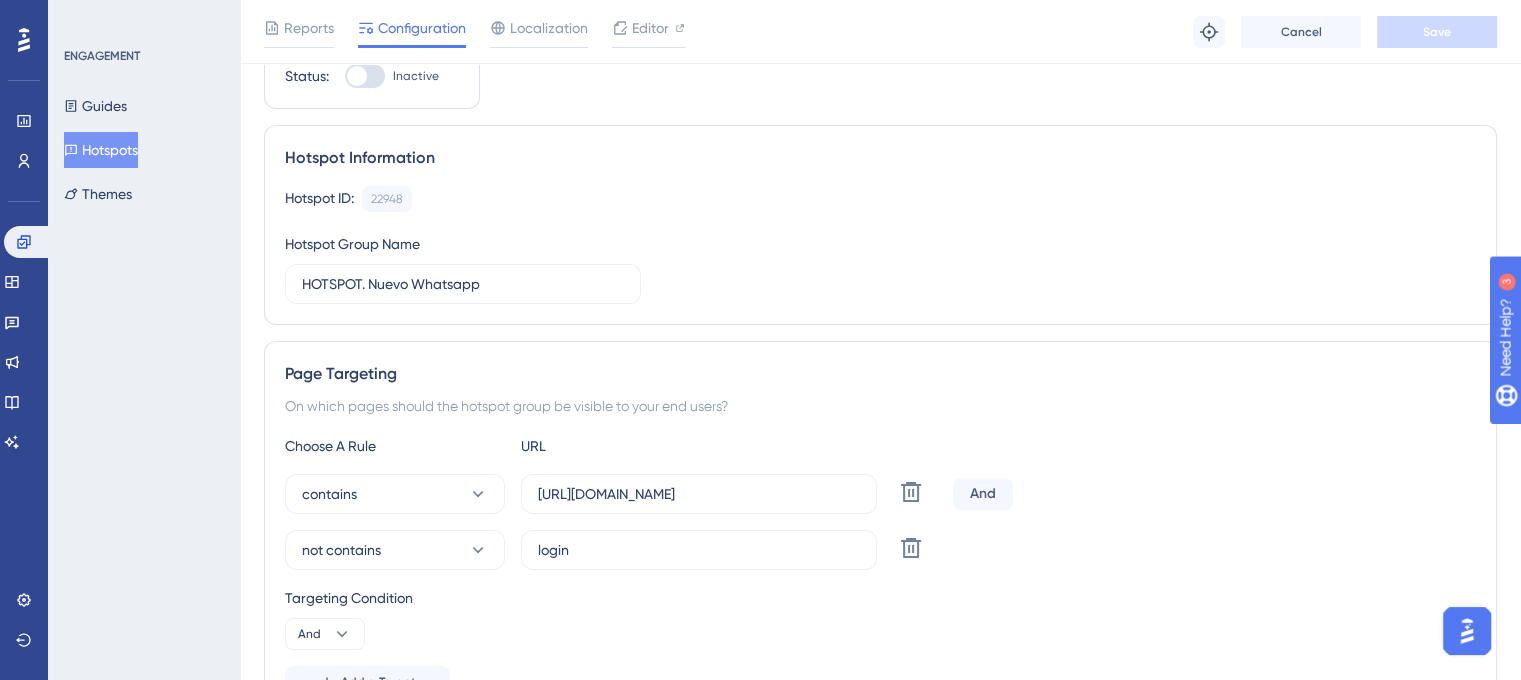 scroll, scrollTop: 0, scrollLeft: 0, axis: both 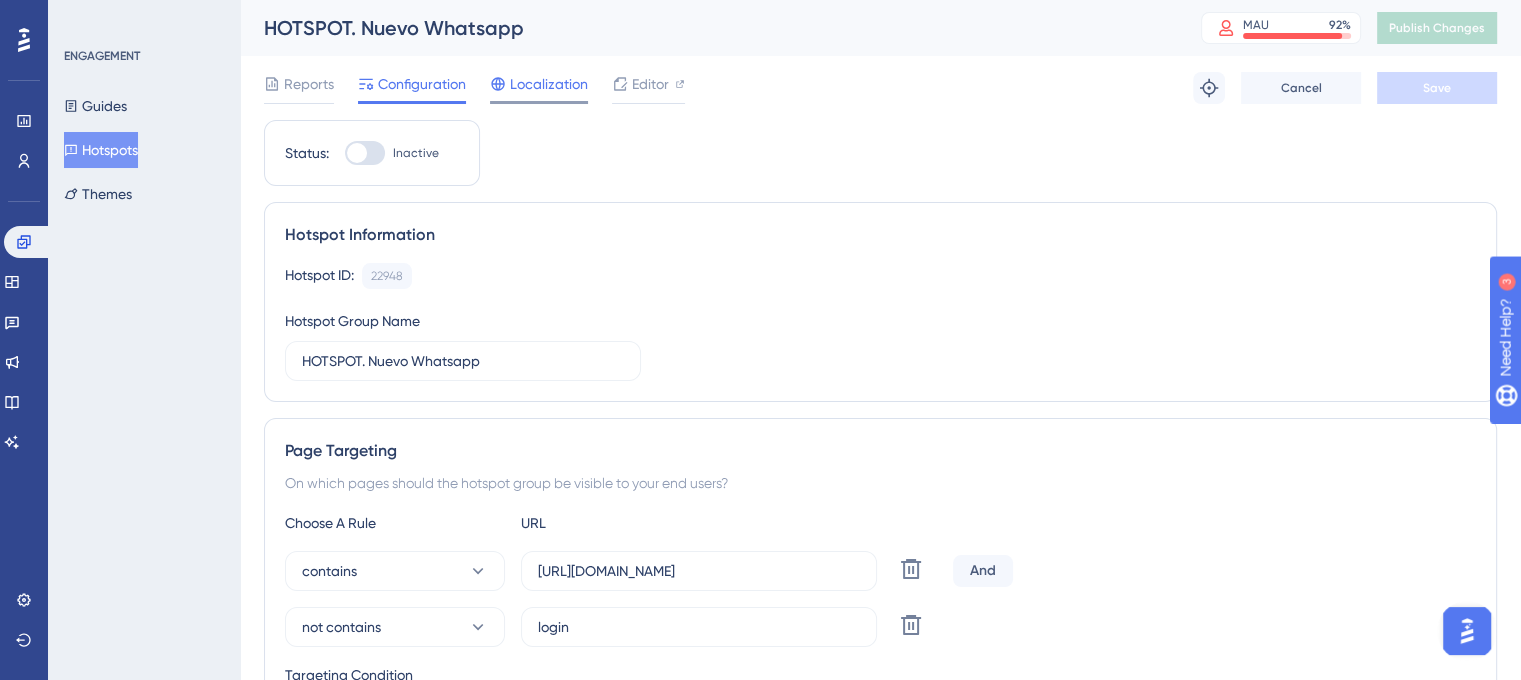 click on "Localization" at bounding box center (549, 84) 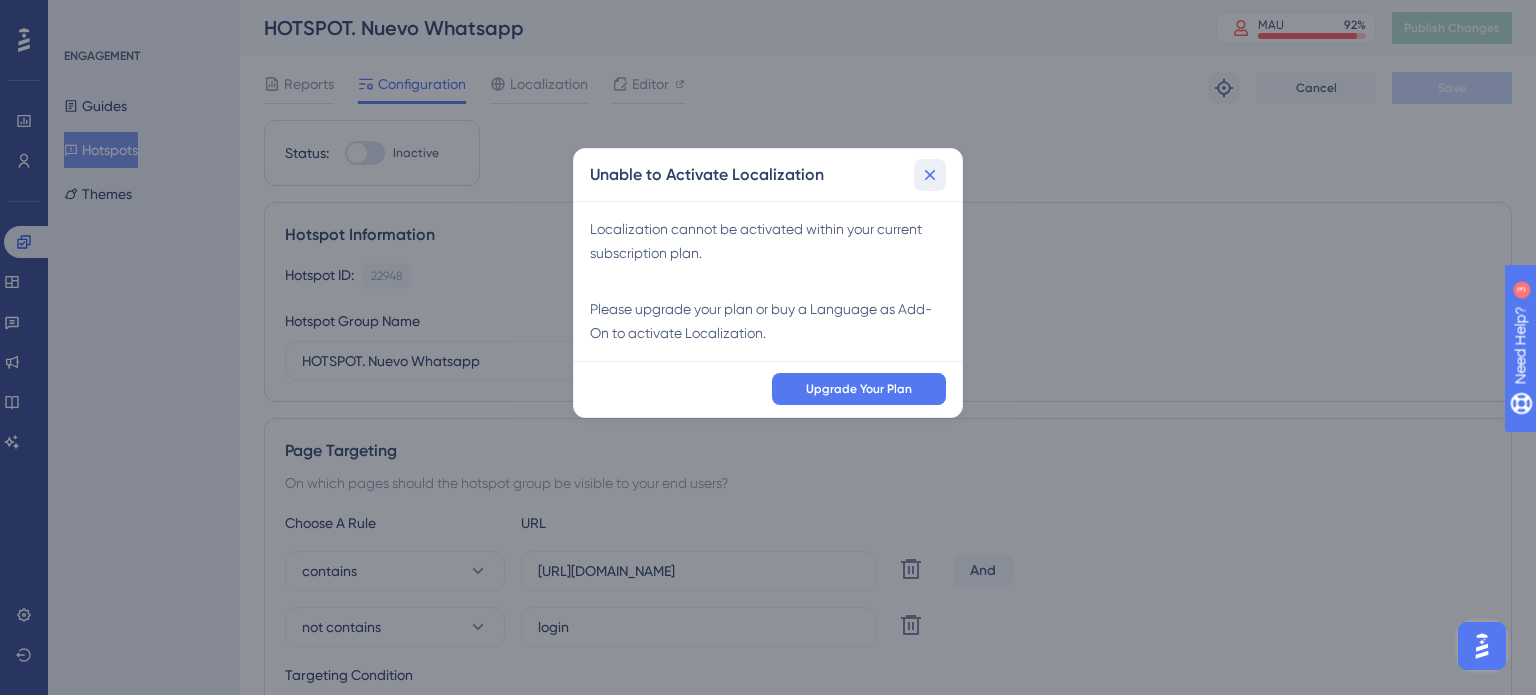 click 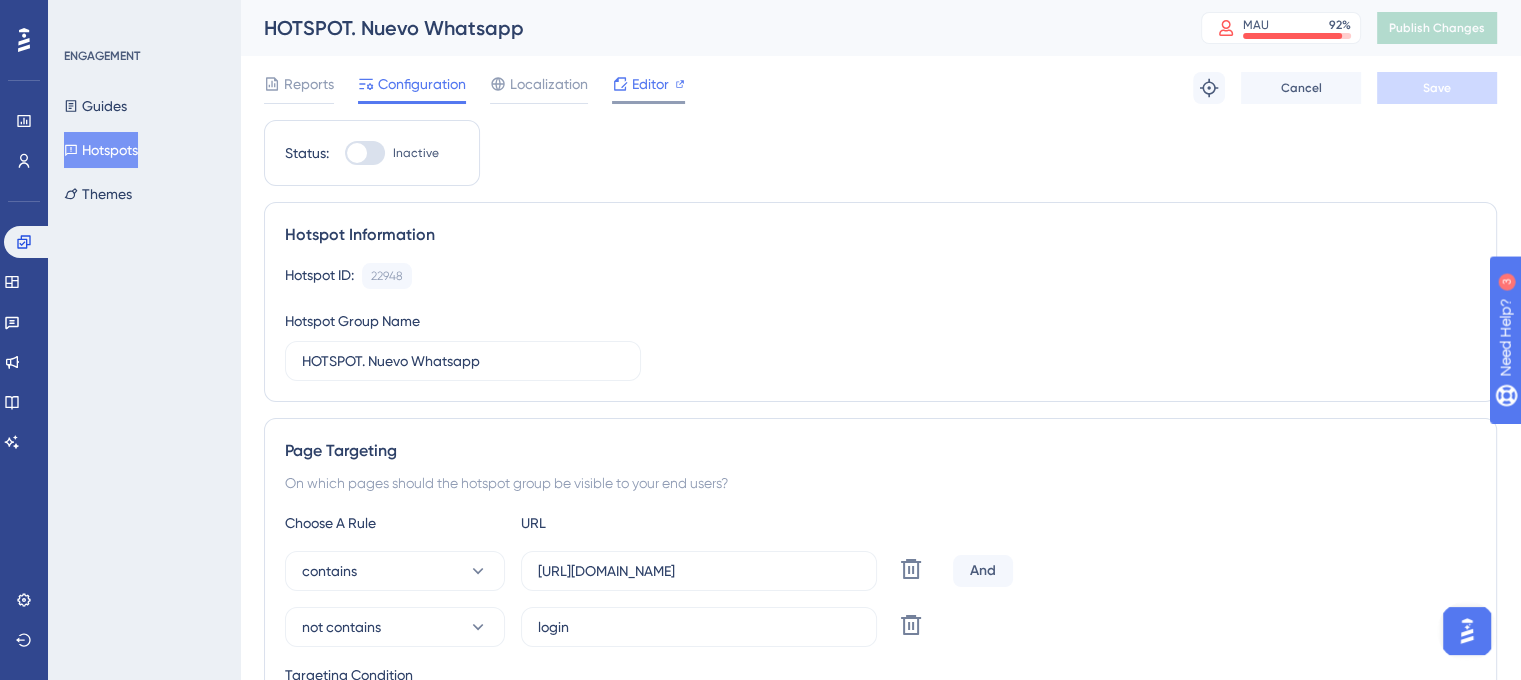 click on "Editor" at bounding box center [650, 84] 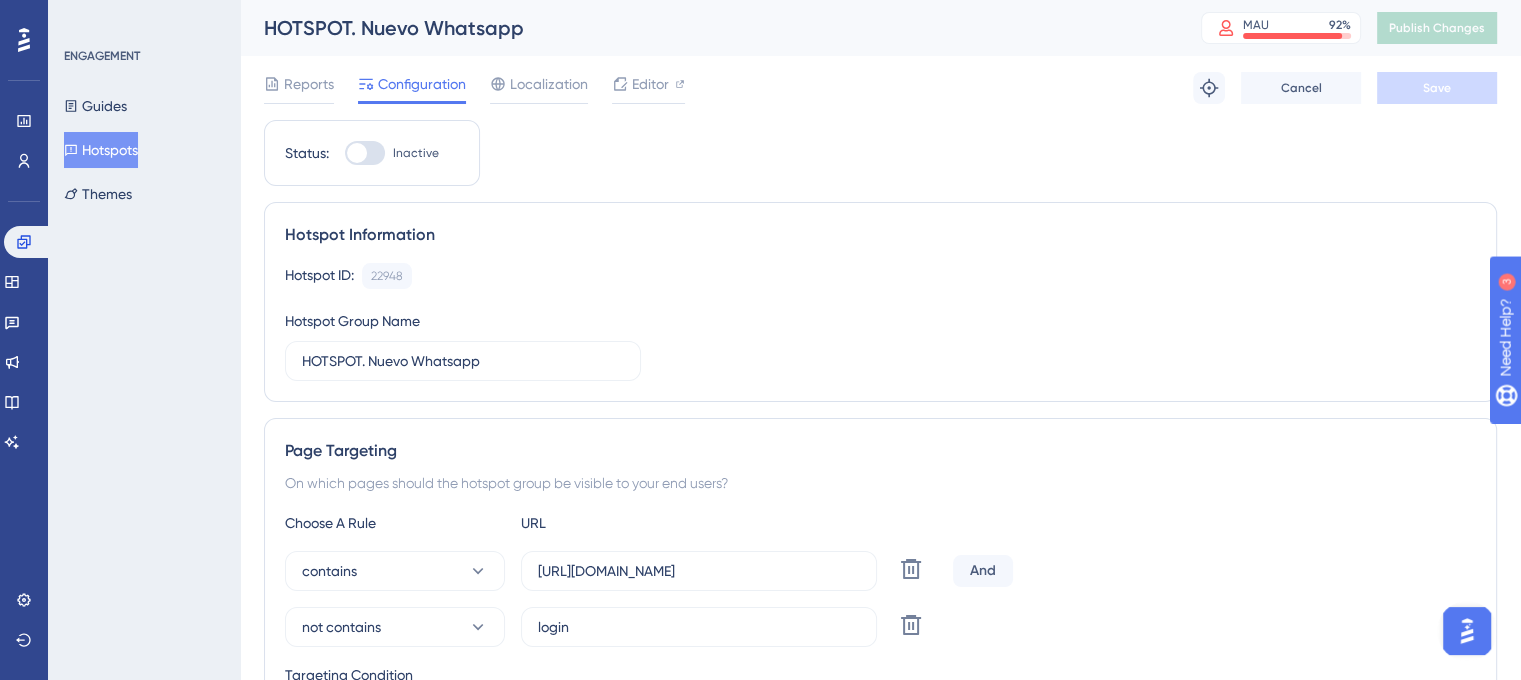 click at bounding box center (357, 153) 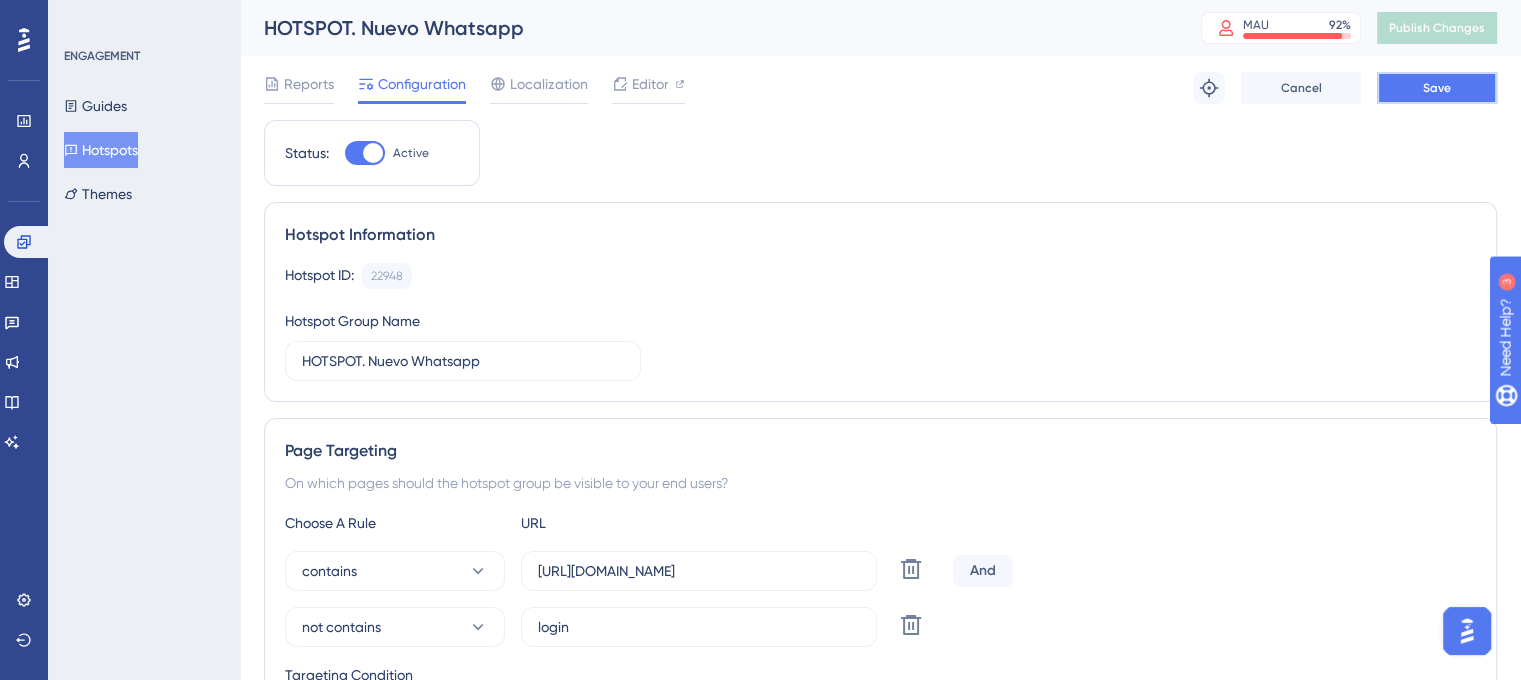click on "Save" at bounding box center (1437, 88) 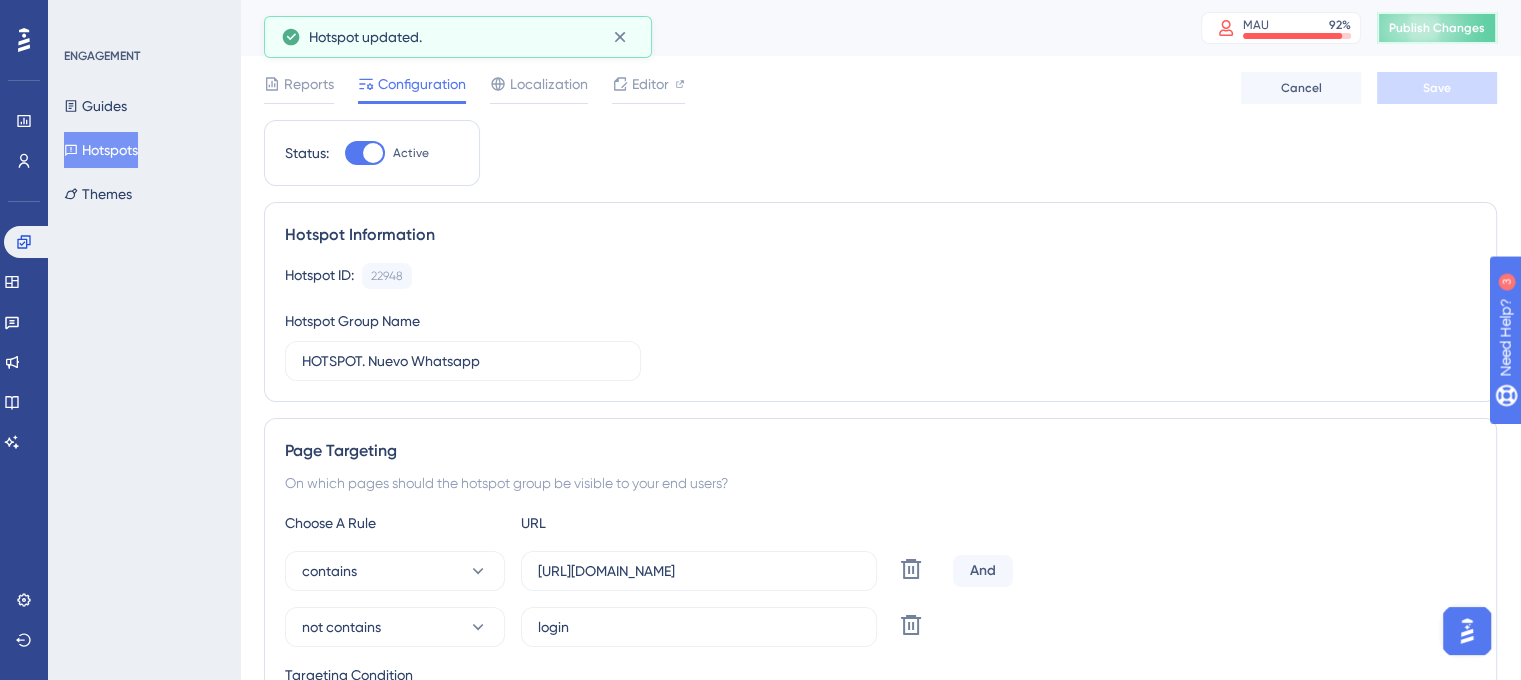 click on "Publish Changes" at bounding box center (1437, 28) 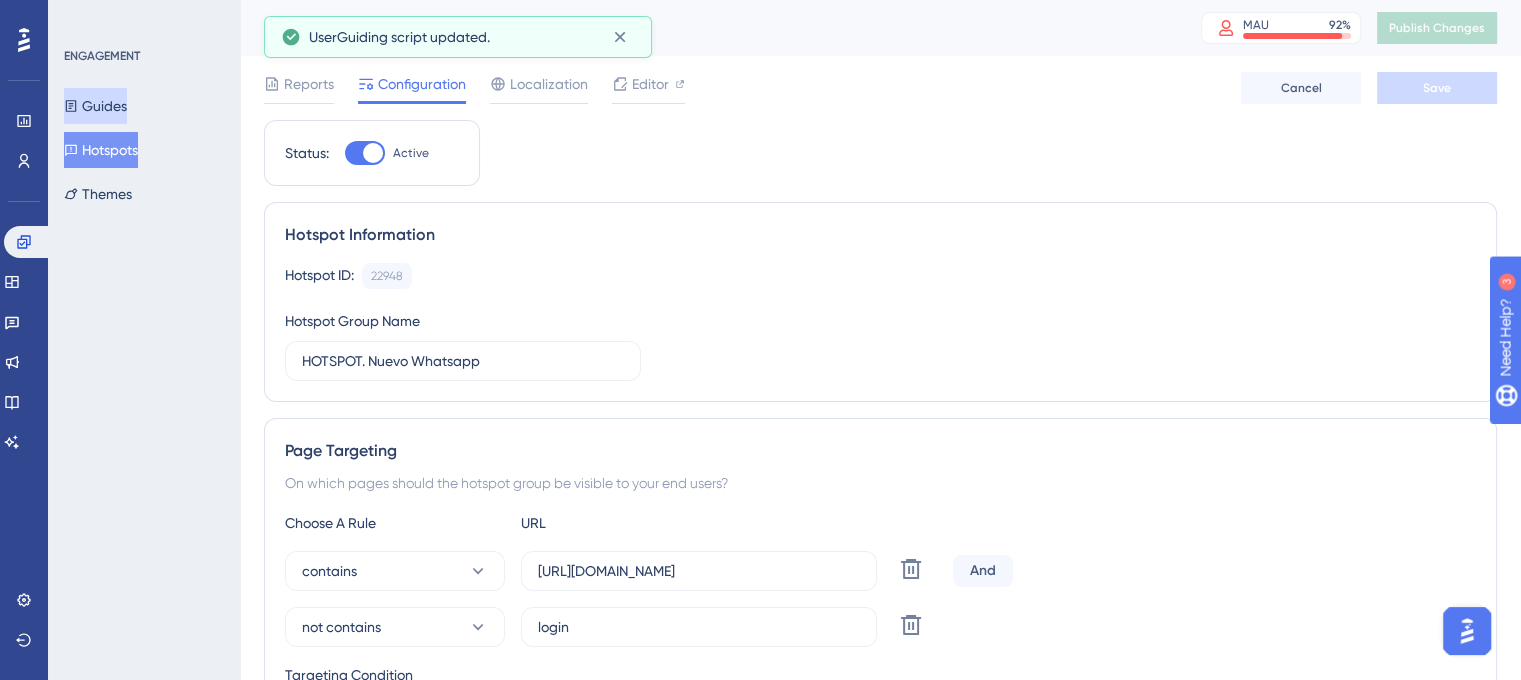 click on "Guides" at bounding box center (95, 106) 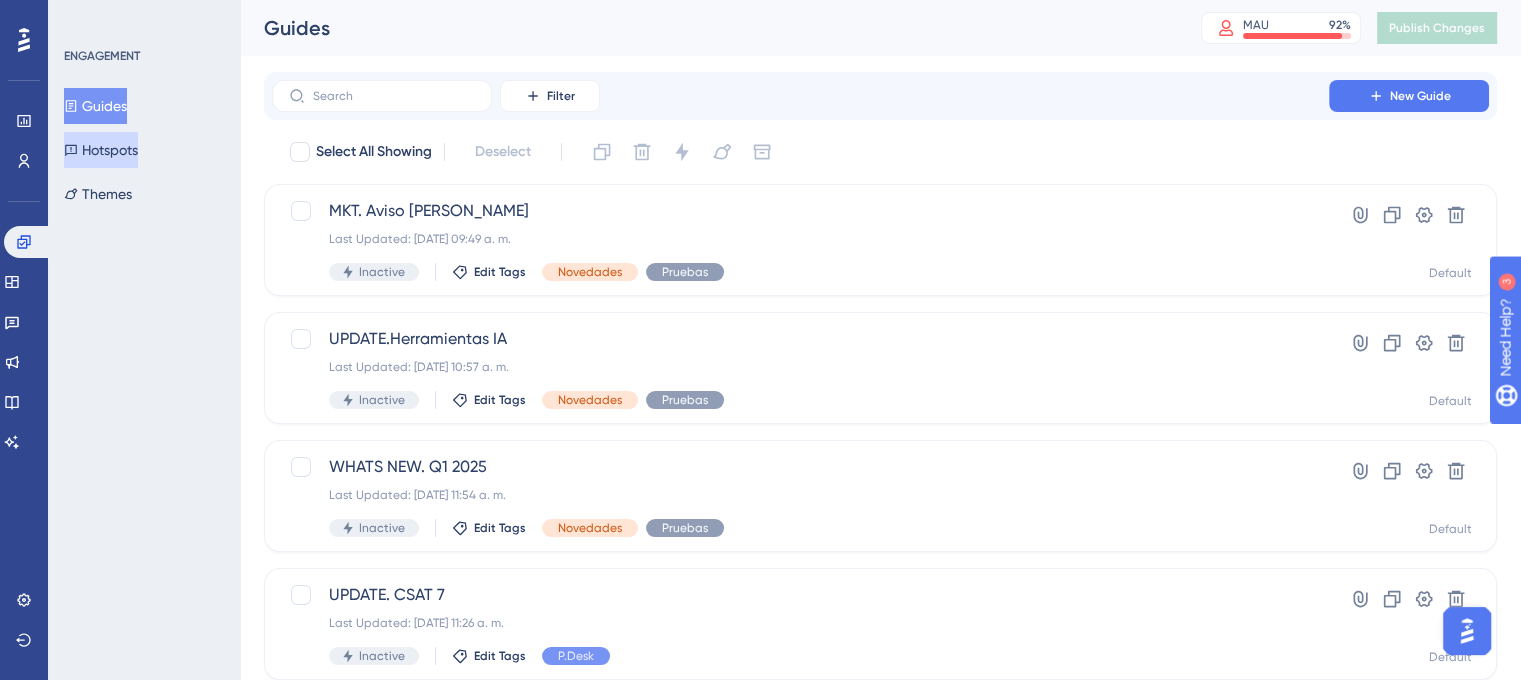 click on "Hotspots" at bounding box center [101, 150] 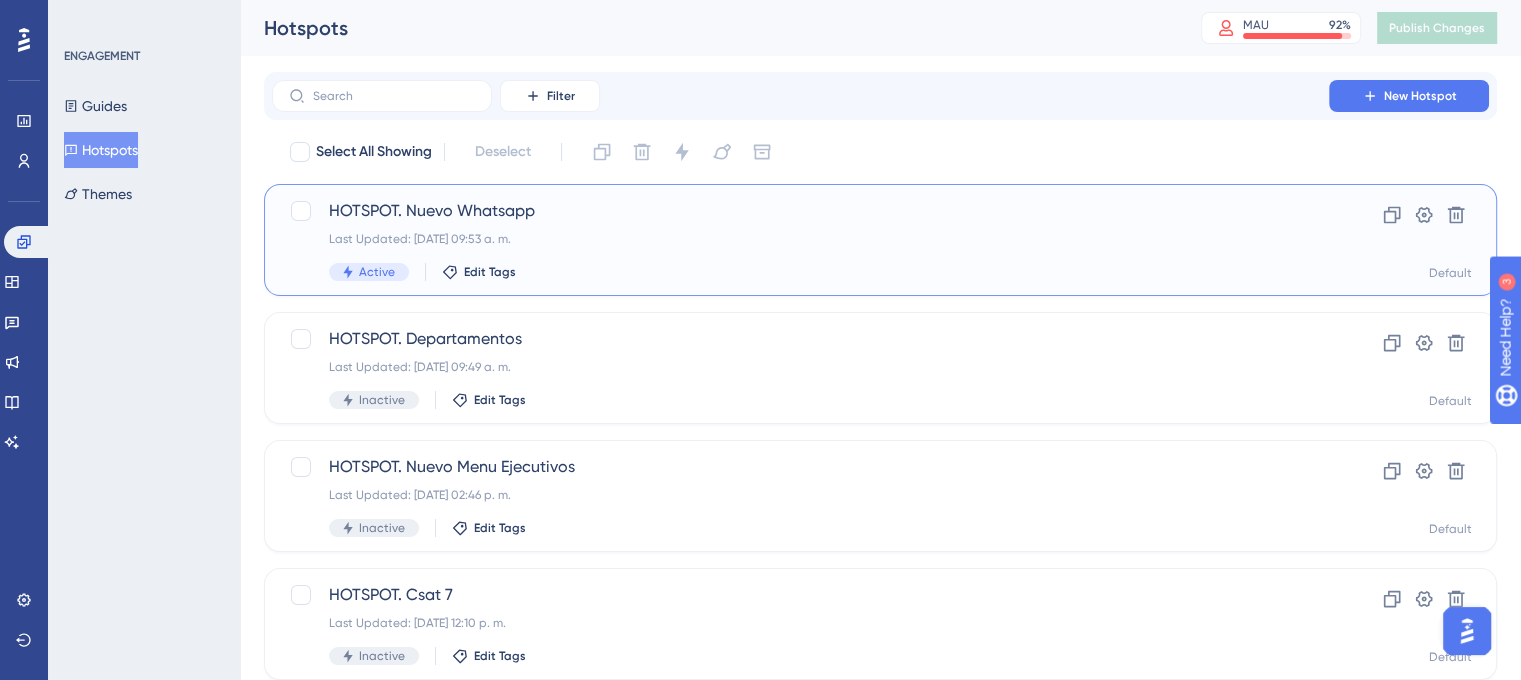 click on "HOTSPOT. Nuevo Whatsapp Last Updated: [DATE] 09:53 a. m. Active Edit Tags Clone Settings Delete Default" at bounding box center (880, 240) 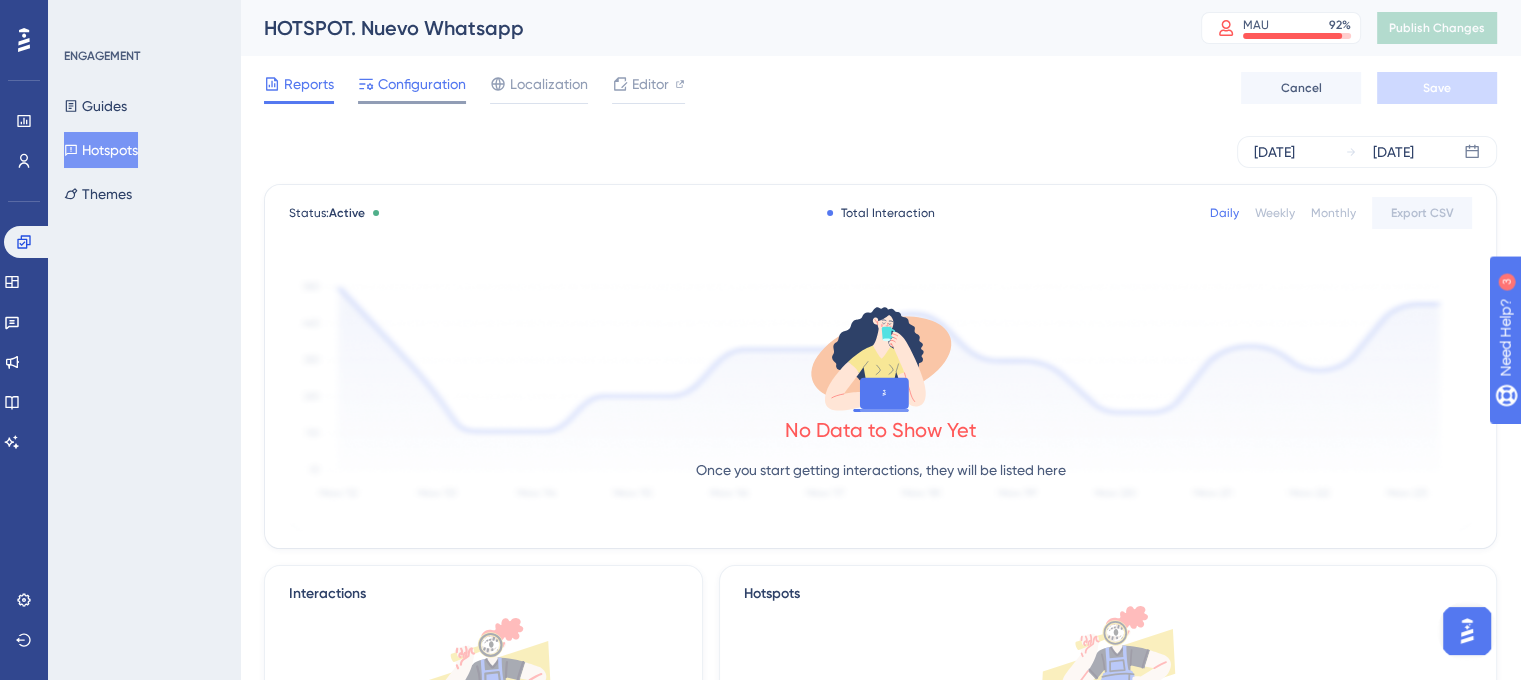 click on "Configuration" at bounding box center (422, 84) 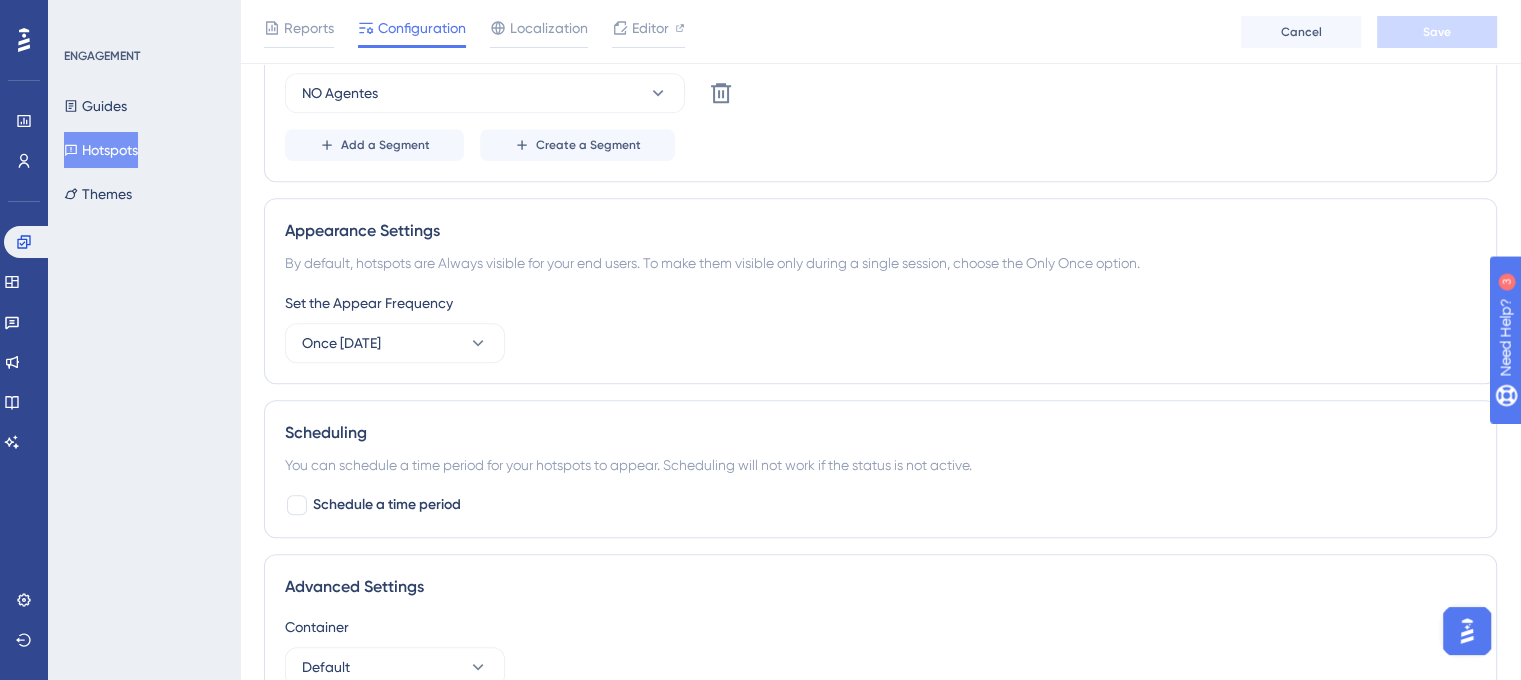 scroll, scrollTop: 600, scrollLeft: 0, axis: vertical 